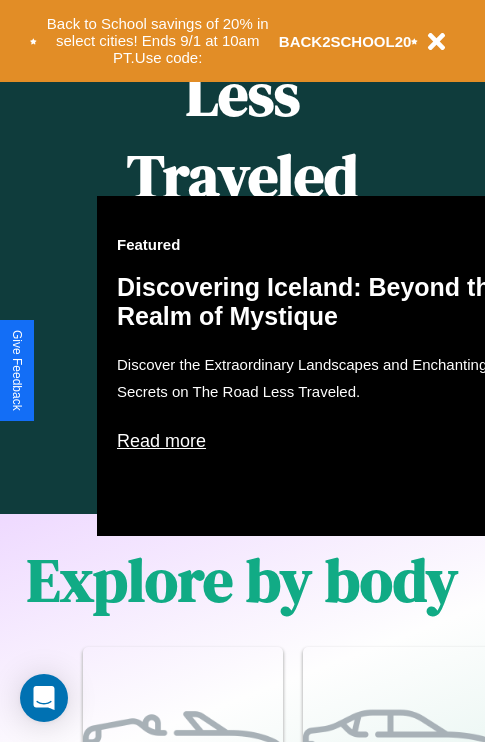 scroll, scrollTop: 2423, scrollLeft: 0, axis: vertical 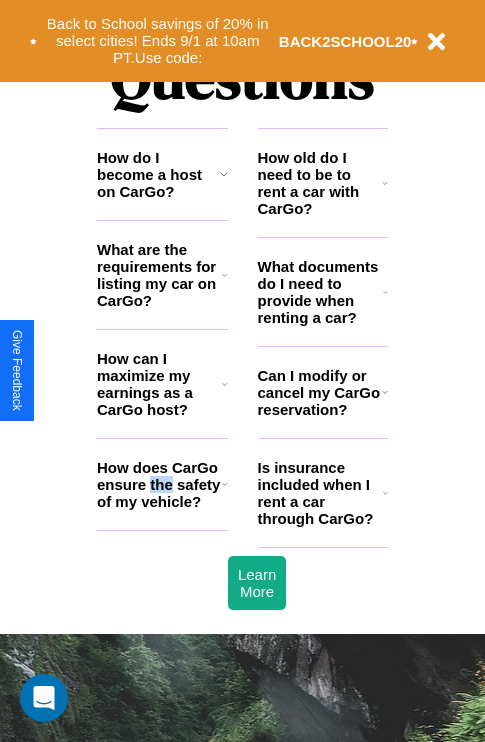 click on "How does CarGo ensure the safety of my vehicle?" at bounding box center (159, 484) 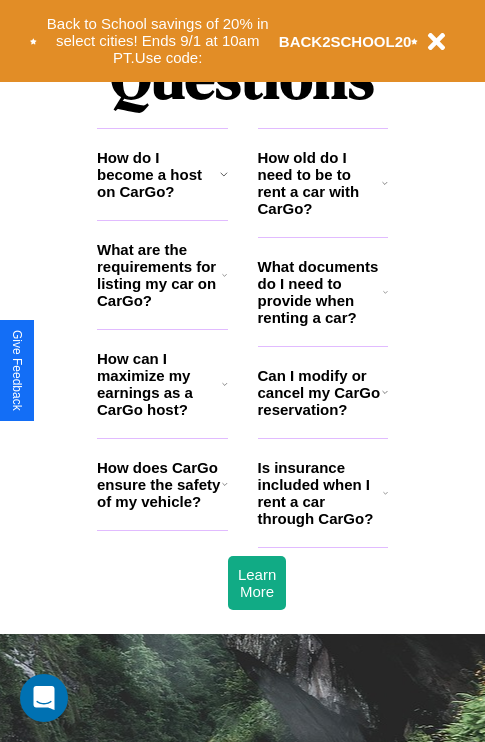 click on "What documents do I need to provide when renting a car?" at bounding box center (321, 292) 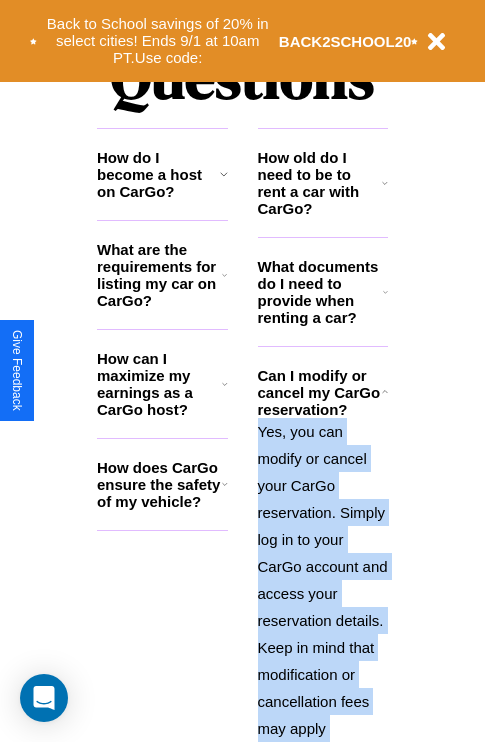 scroll, scrollTop: 2667, scrollLeft: 0, axis: vertical 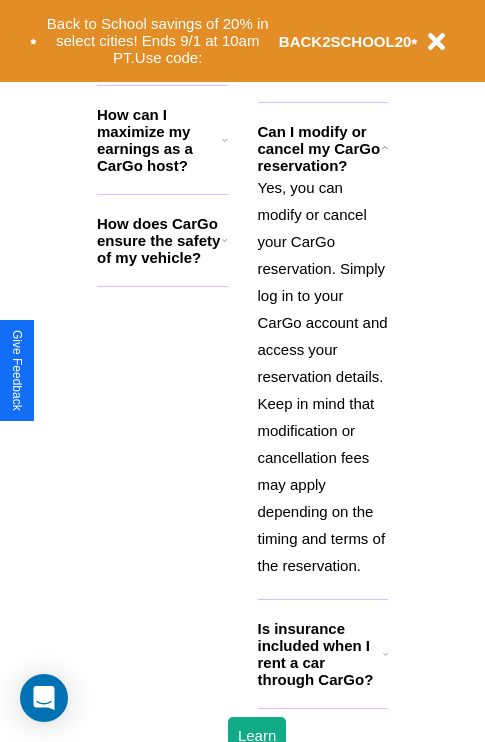 click on "Is insurance included when I rent a car through CarGo?" at bounding box center (320, 654) 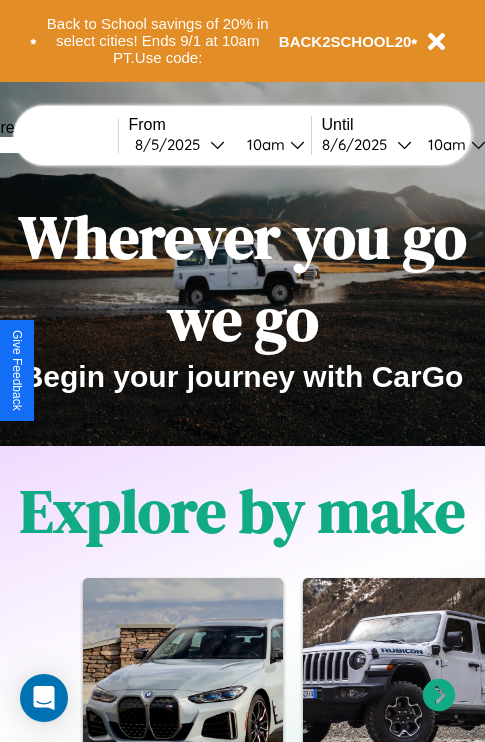 scroll, scrollTop: 0, scrollLeft: 0, axis: both 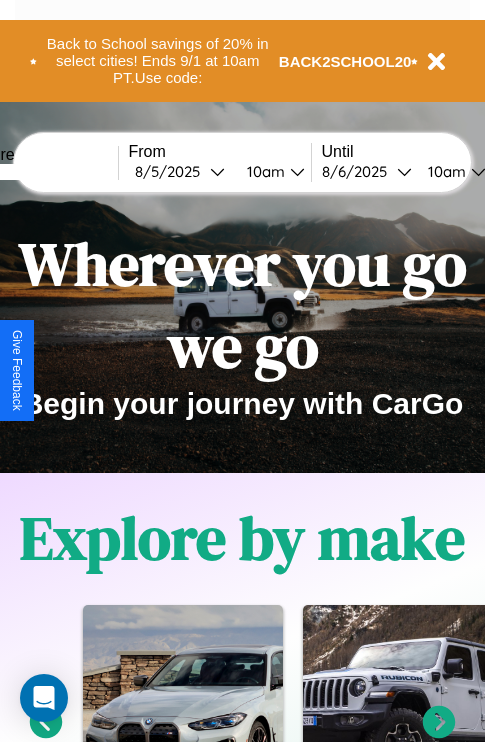 click at bounding box center [43, 172] 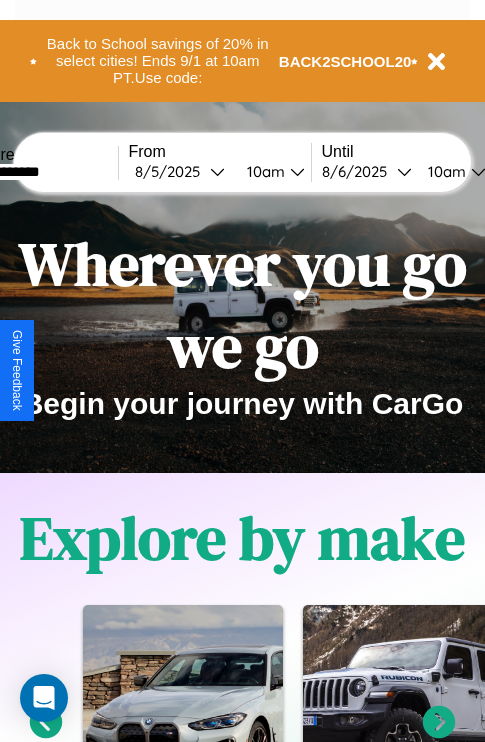 type on "**********" 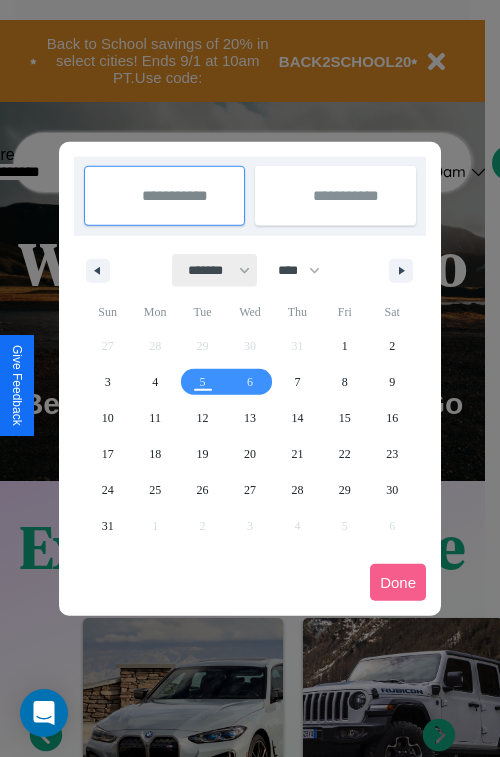 click on "******* ******** ***** ***** *** **** **** ****** ********* ******* ******** ********" at bounding box center [215, 270] 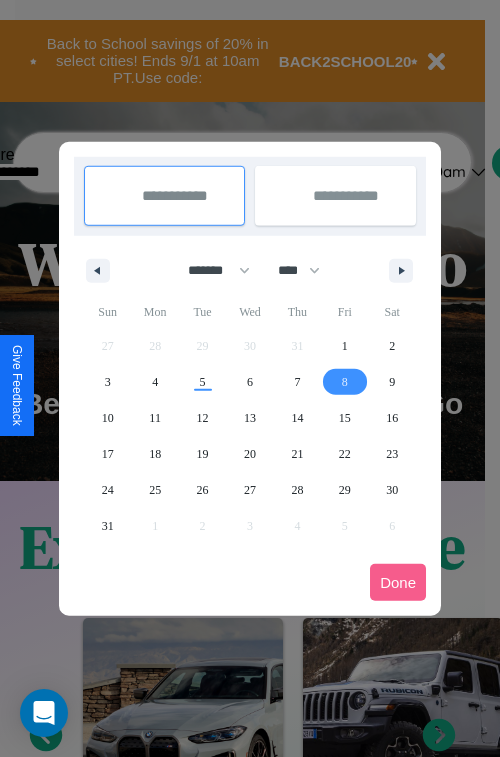 click on "8" at bounding box center [345, 382] 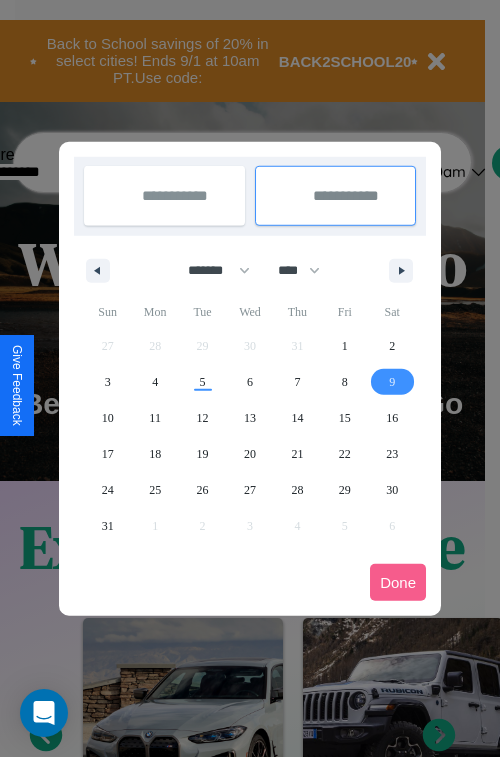 click on "9" at bounding box center (392, 382) 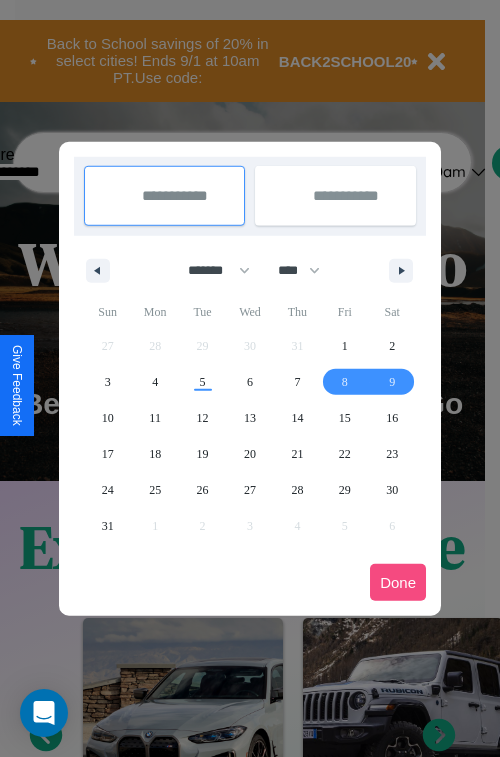 click on "Done" at bounding box center [398, 582] 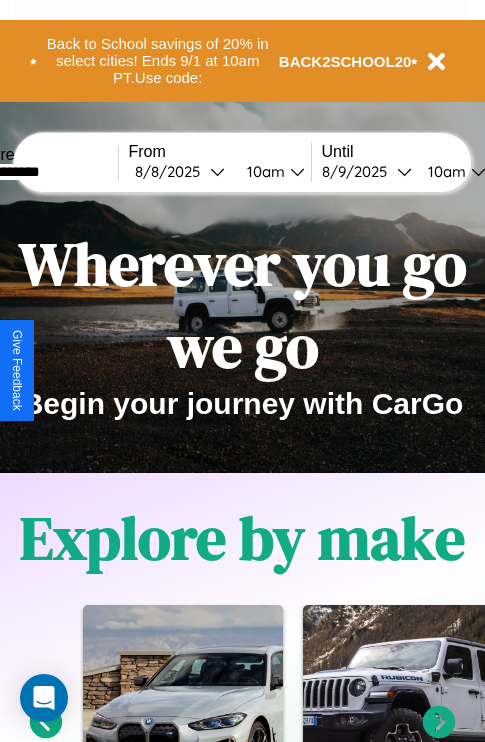 scroll, scrollTop: 0, scrollLeft: 68, axis: horizontal 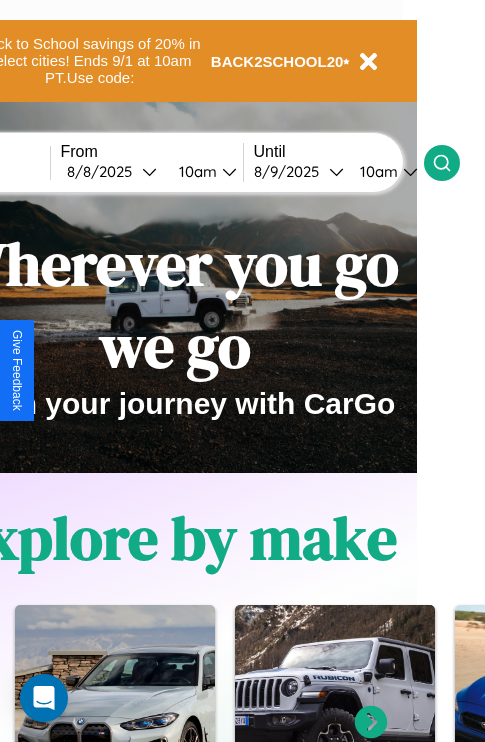 click 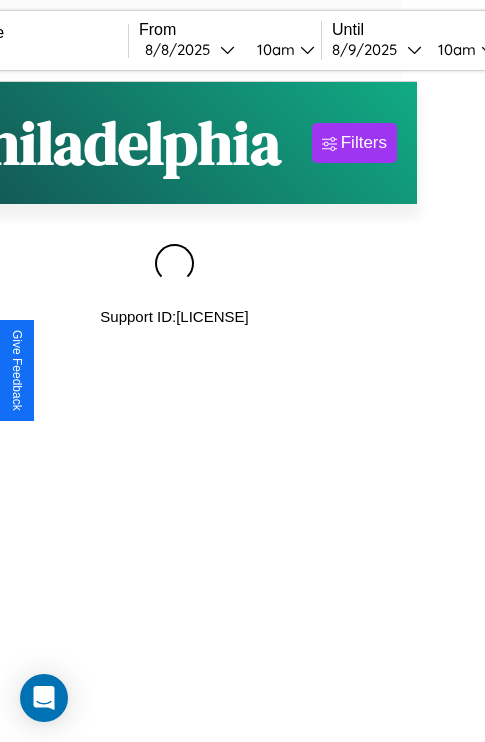 scroll, scrollTop: 0, scrollLeft: 0, axis: both 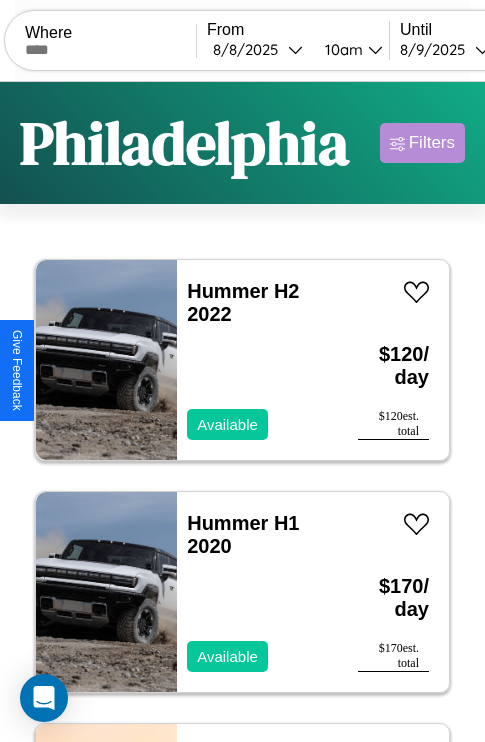 click on "Filters" at bounding box center [432, 143] 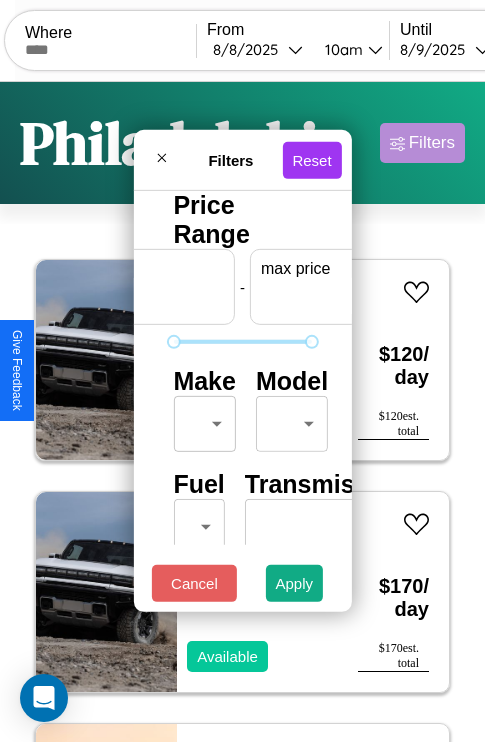 scroll, scrollTop: 0, scrollLeft: 124, axis: horizontal 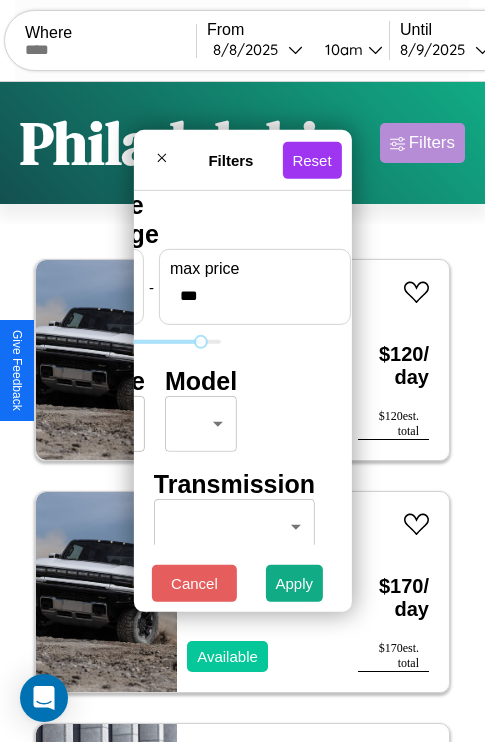 type on "***" 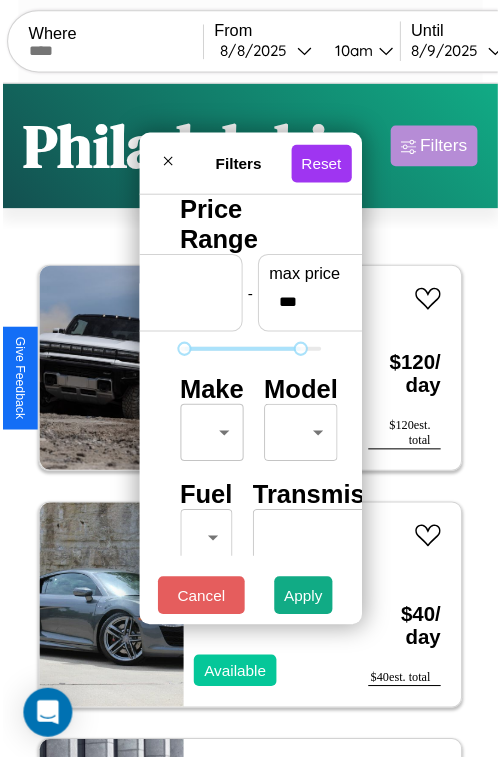 scroll, scrollTop: 59, scrollLeft: 0, axis: vertical 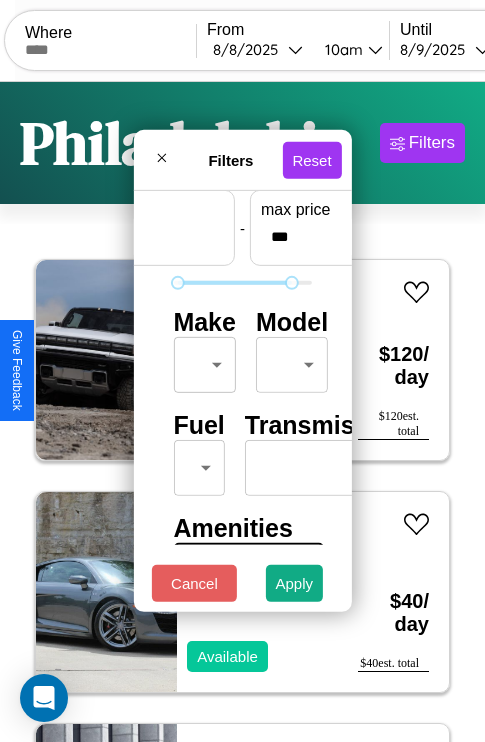 type on "**" 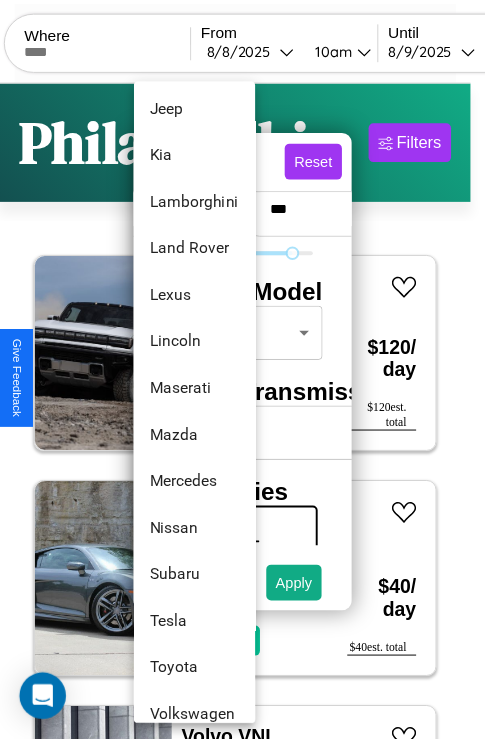scroll, scrollTop: 1083, scrollLeft: 0, axis: vertical 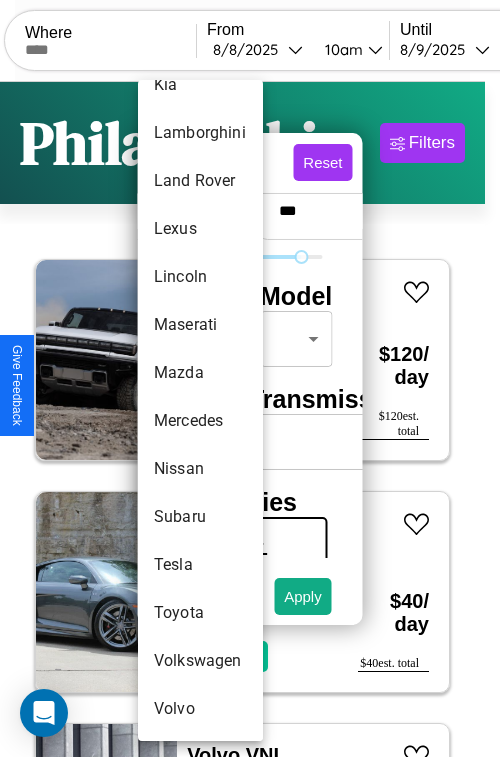 click on "Mercedes" at bounding box center (200, 421) 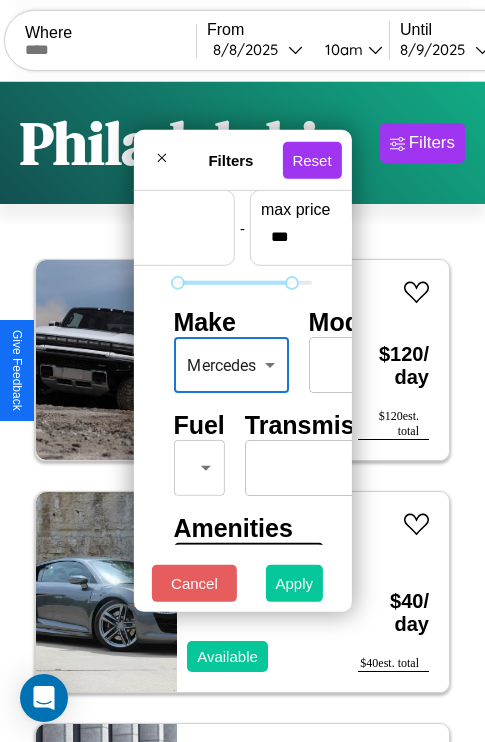 click on "Apply" at bounding box center [295, 583] 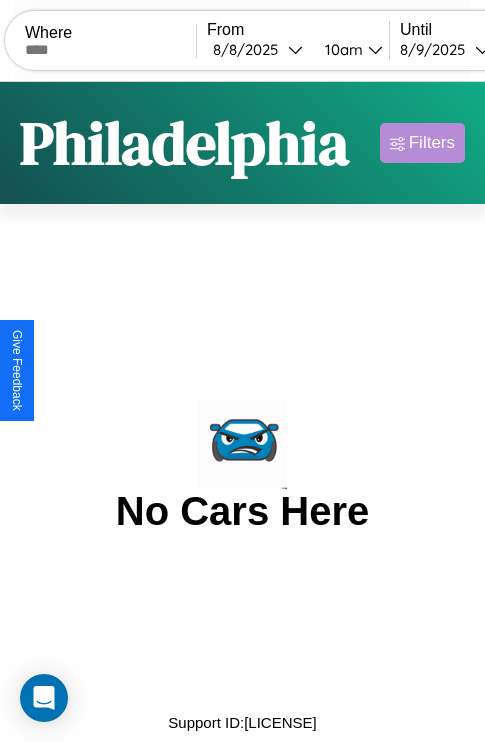 click on "Filters" at bounding box center (432, 143) 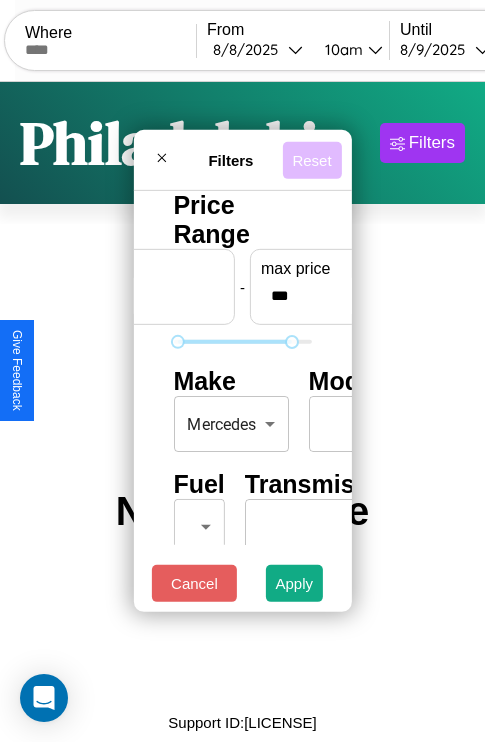 click on "Reset" at bounding box center [311, 159] 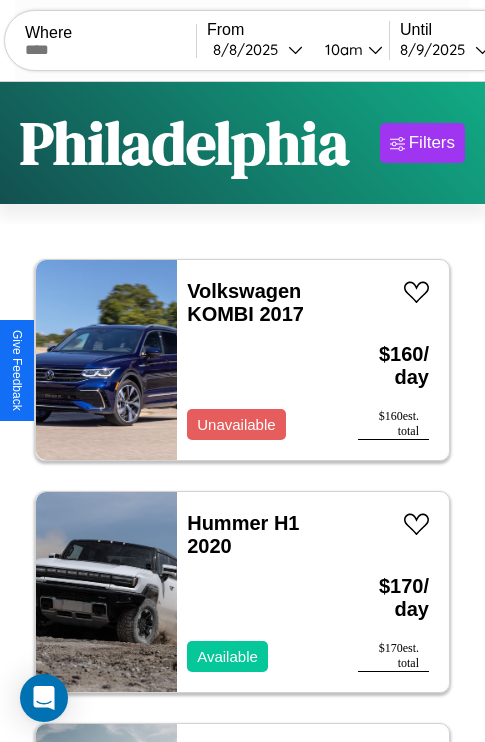 scroll, scrollTop: 89, scrollLeft: 0, axis: vertical 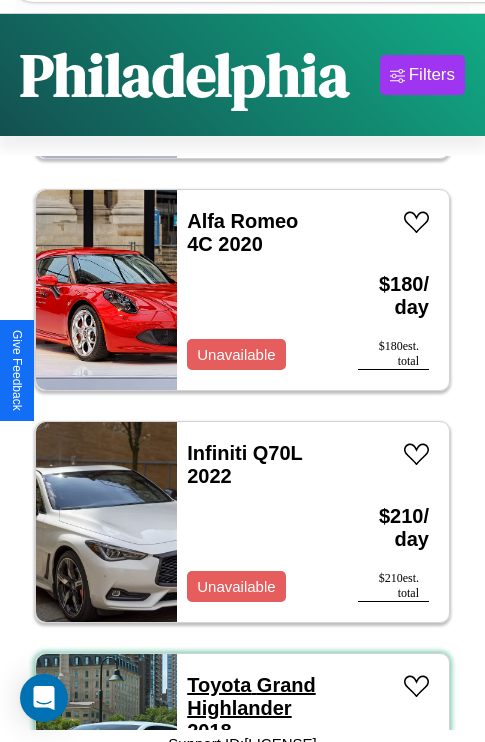 click on "Toyota   Grand Highlander   2018" at bounding box center (251, 708) 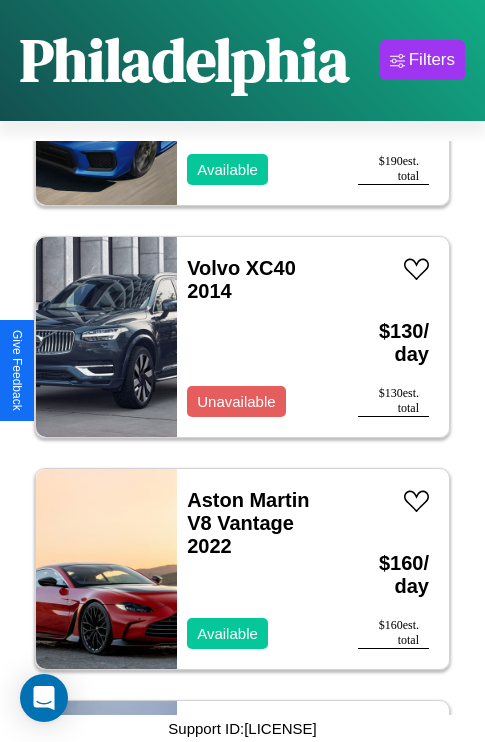 scroll, scrollTop: 8038, scrollLeft: 0, axis: vertical 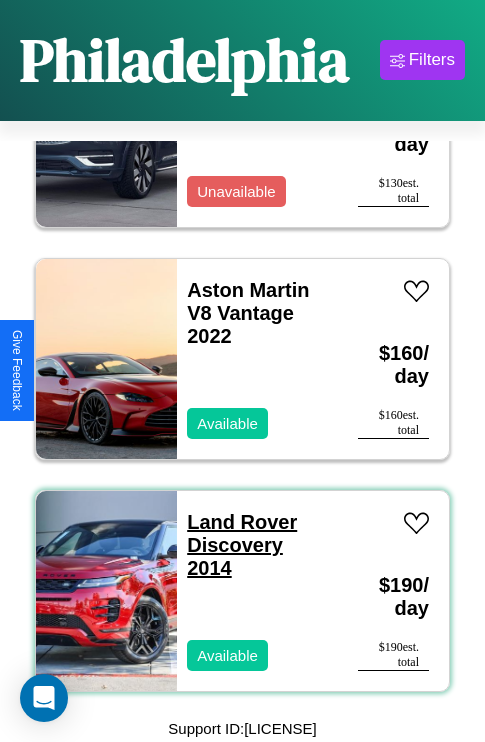 click on "Land Rover   Discovery   2014" at bounding box center (242, 545) 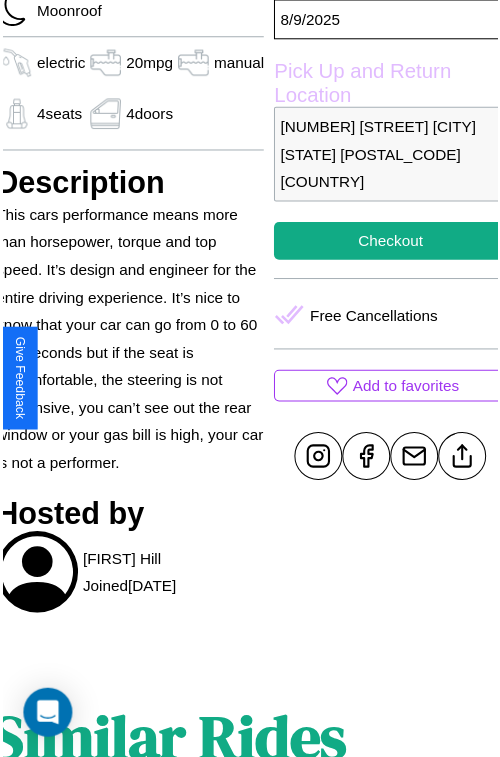 scroll, scrollTop: 577, scrollLeft: 80, axis: both 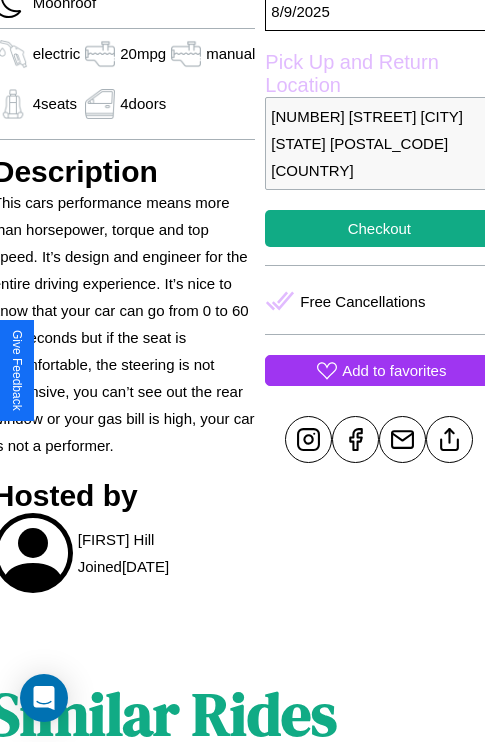 click on "Add to favorites" at bounding box center (394, 370) 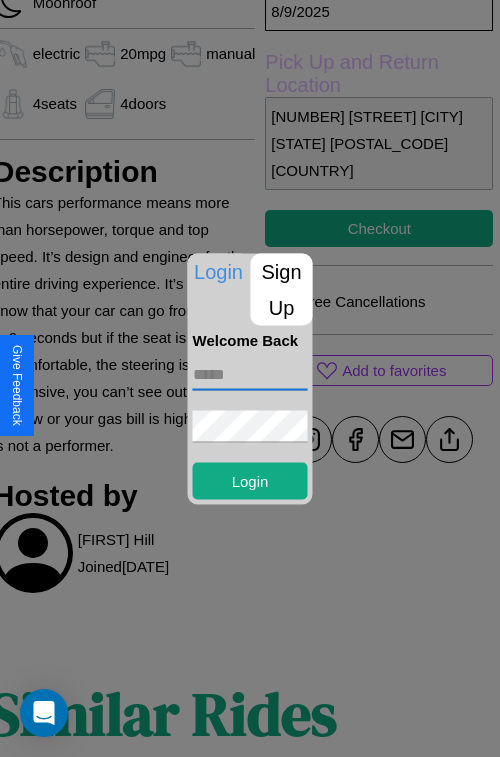 click at bounding box center [250, 374] 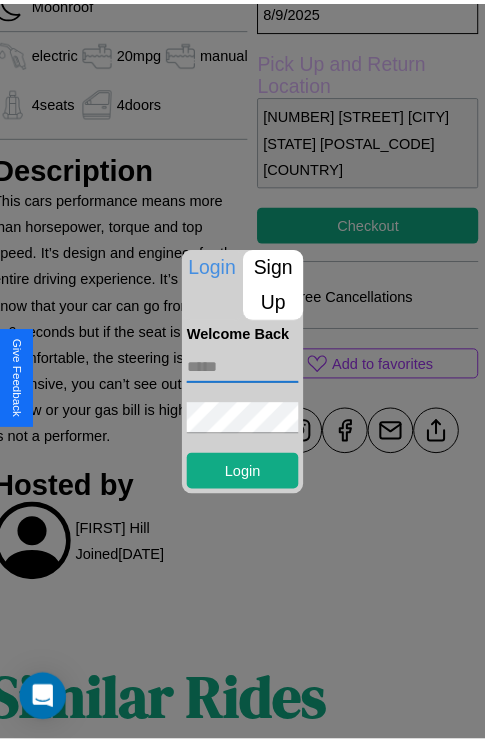 scroll, scrollTop: 427, scrollLeft: 80, axis: both 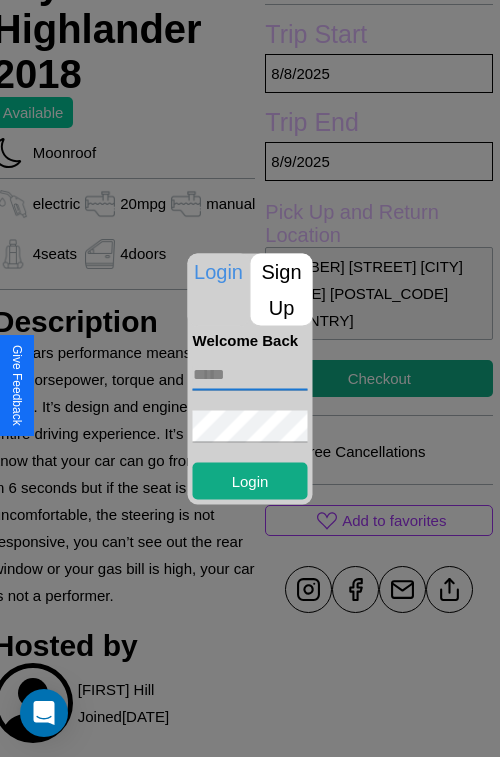 click at bounding box center [250, 378] 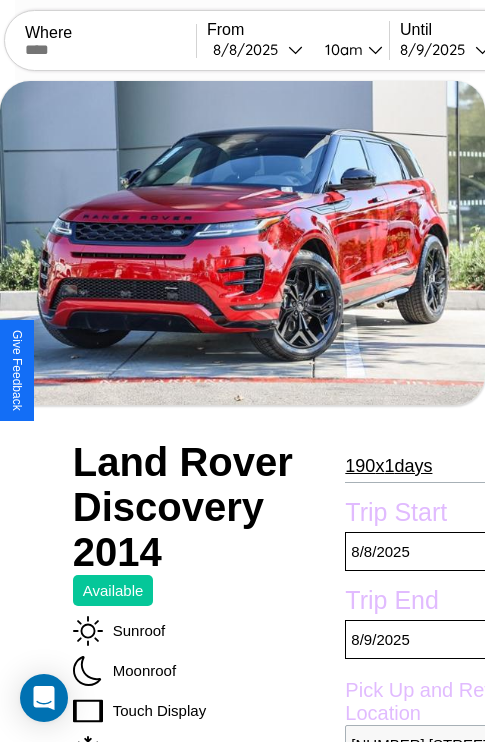 scroll, scrollTop: 95, scrollLeft: 0, axis: vertical 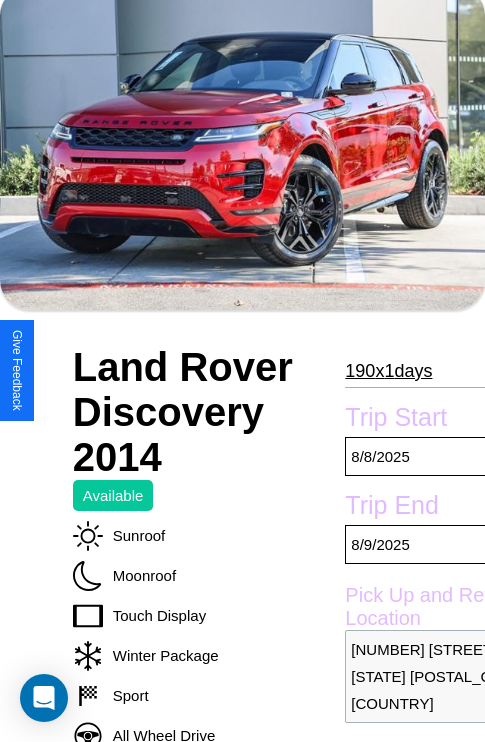 click on "190  x  1  days" at bounding box center (388, 371) 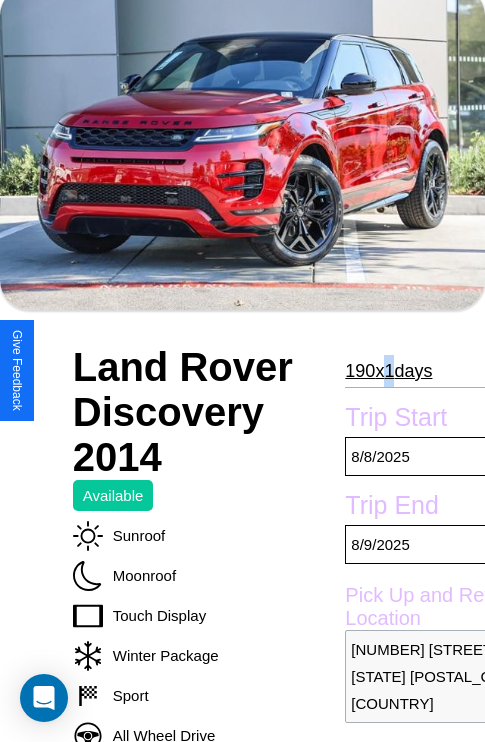 click on "190  x  1  days" at bounding box center [388, 371] 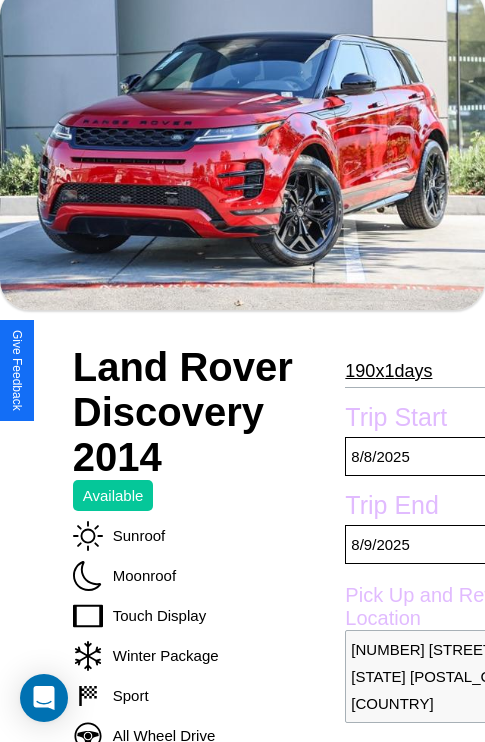 click on "190  x  1  days" at bounding box center (388, 371) 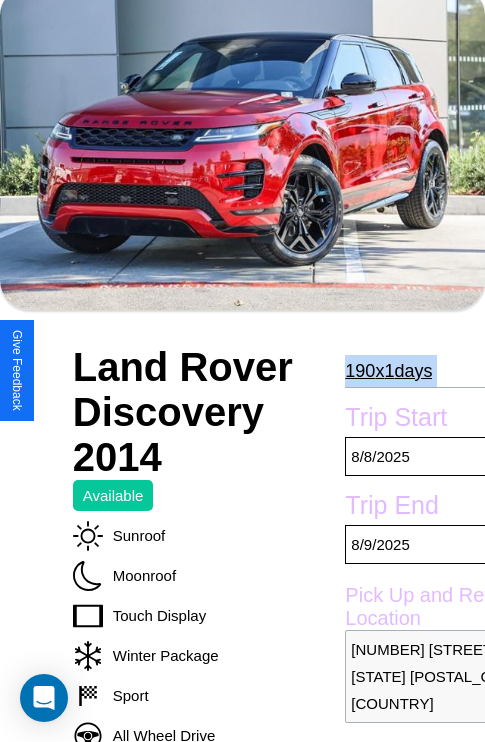 click on "190  x  1  days" at bounding box center [388, 371] 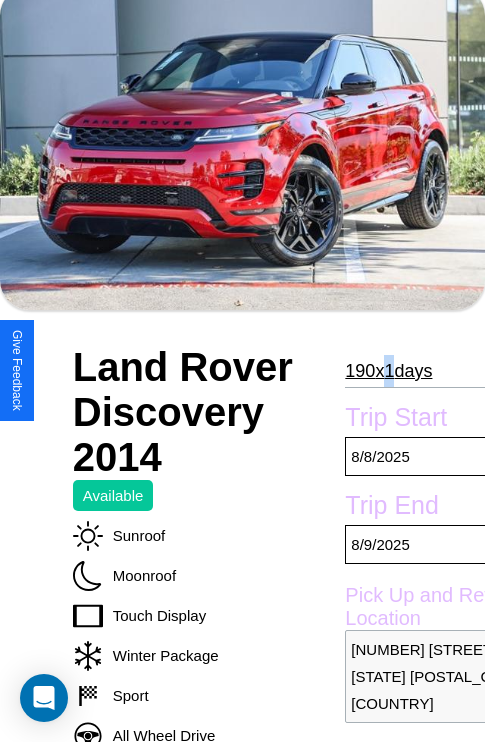 click on "190  x  1  days" at bounding box center [388, 371] 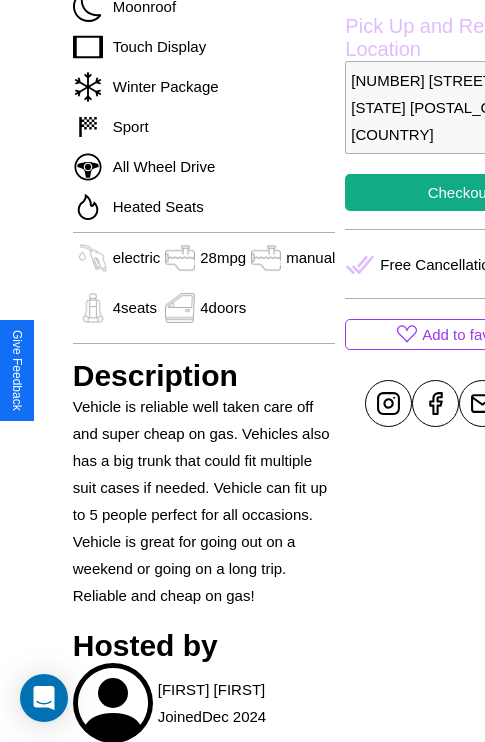 scroll, scrollTop: 1141, scrollLeft: 0, axis: vertical 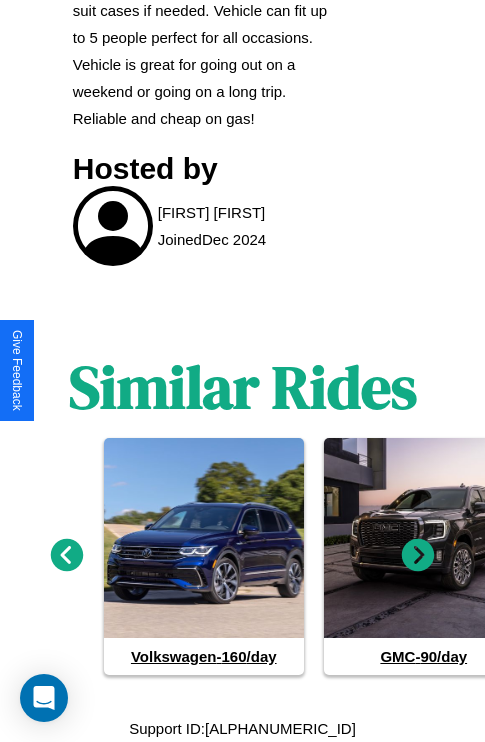 click 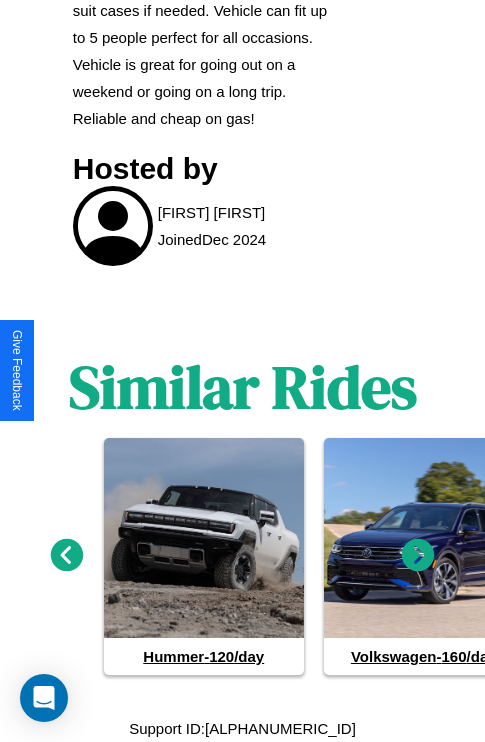 click 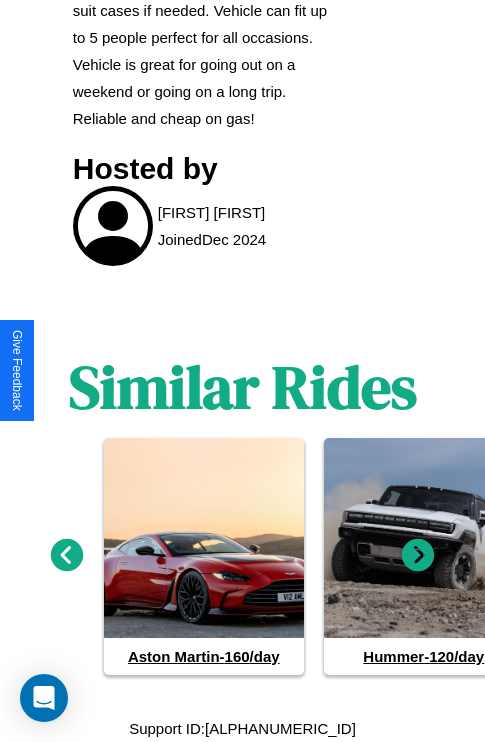 click 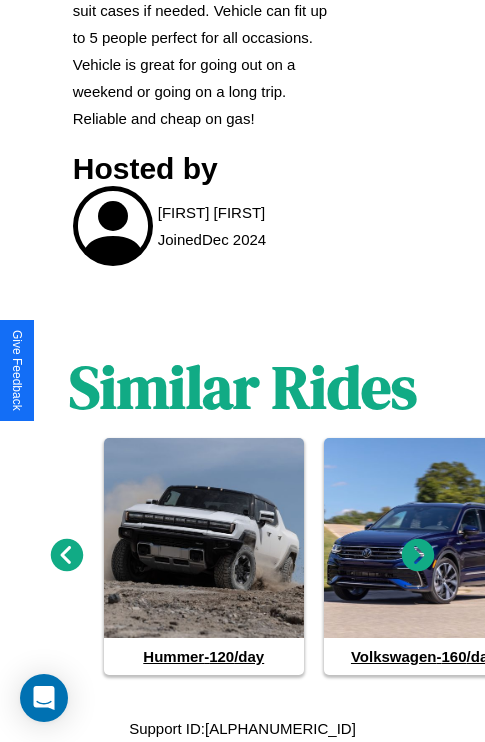 click 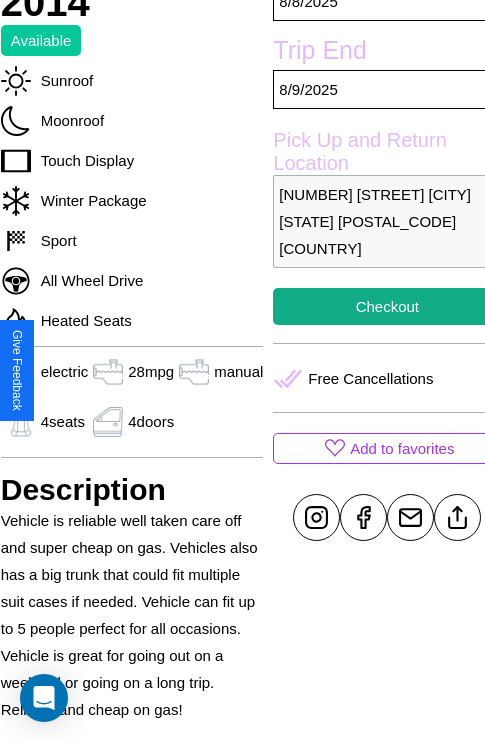 scroll, scrollTop: 485, scrollLeft: 80, axis: both 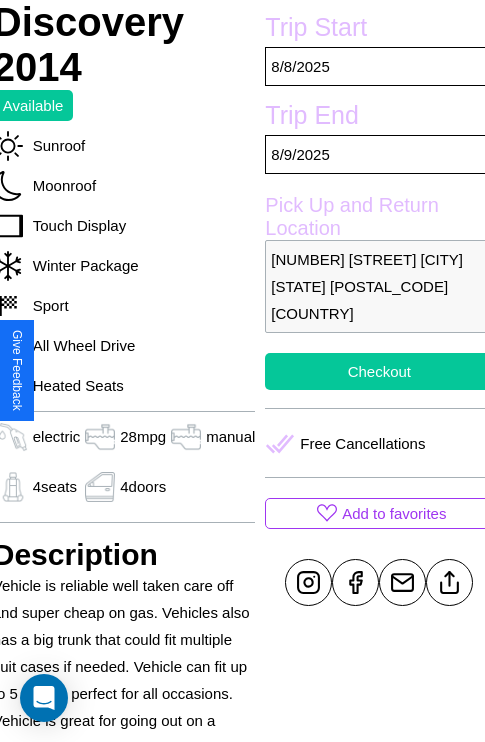 click on "Checkout" at bounding box center (379, 371) 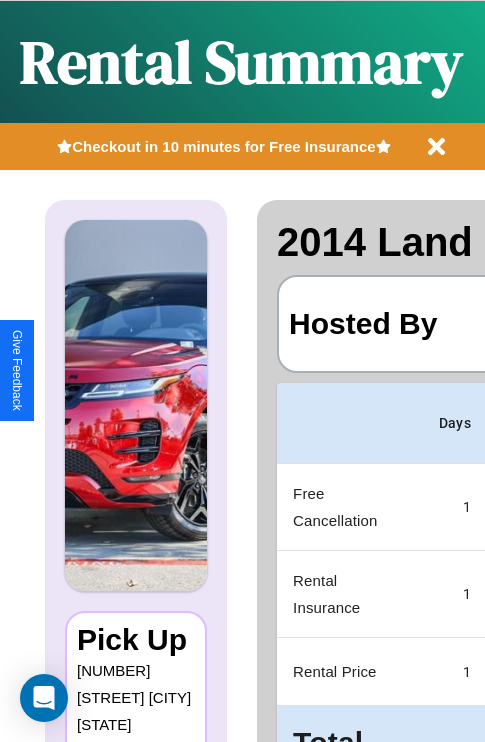 scroll, scrollTop: 0, scrollLeft: 397, axis: horizontal 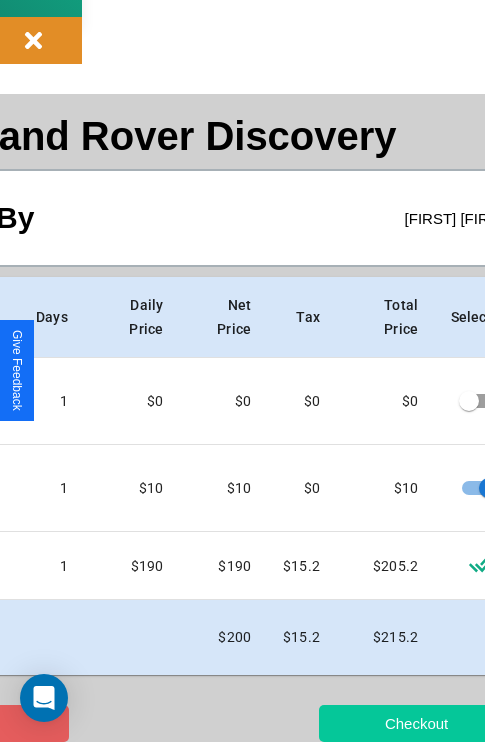 click on "Checkout" at bounding box center [416, 723] 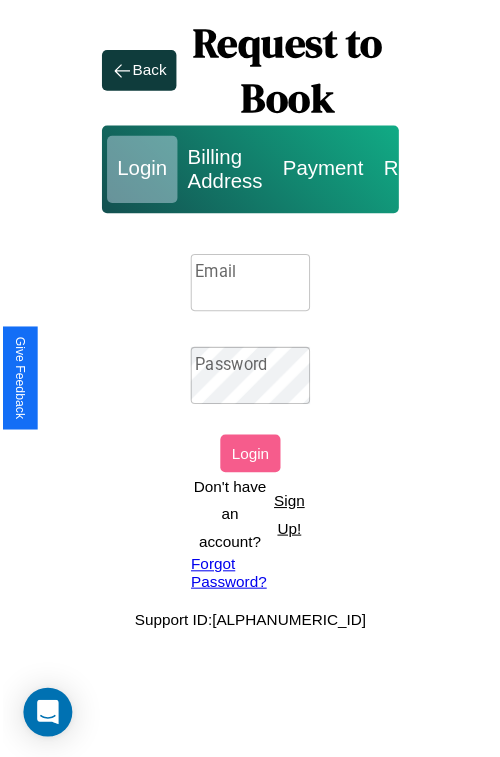 scroll, scrollTop: 0, scrollLeft: 0, axis: both 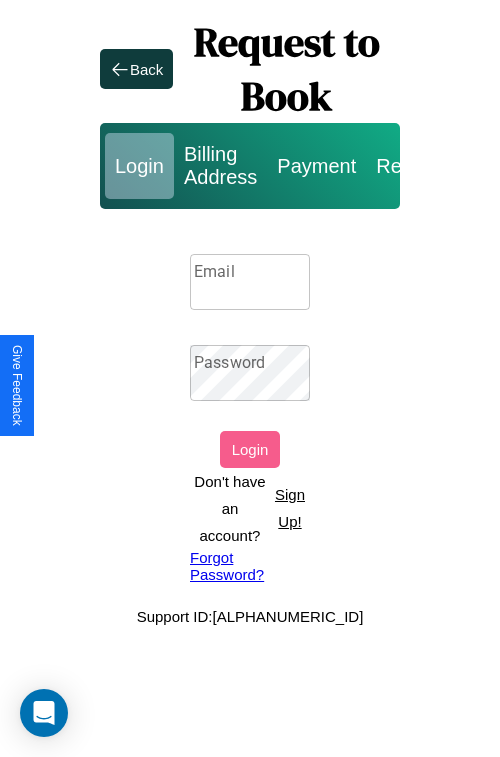 click on "Email" at bounding box center [250, 282] 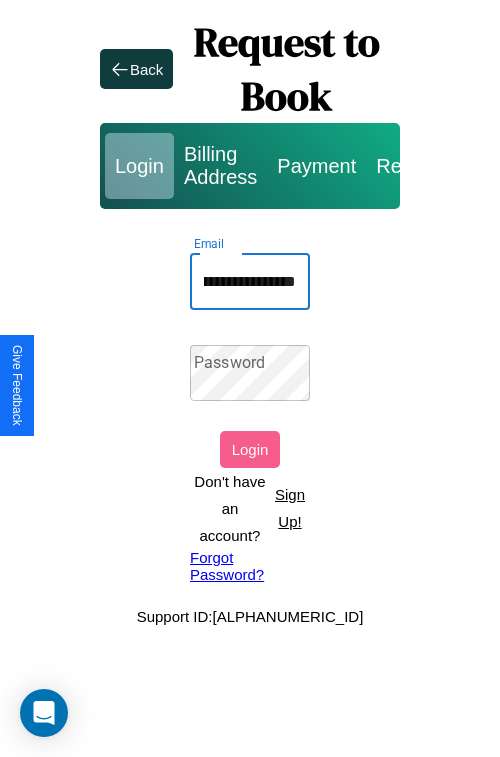scroll, scrollTop: 0, scrollLeft: 118, axis: horizontal 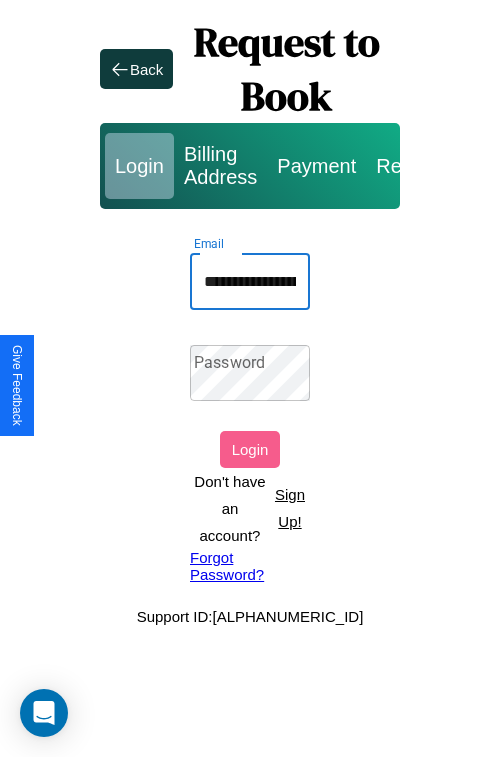click on "Forgot Password?" at bounding box center (250, 566) 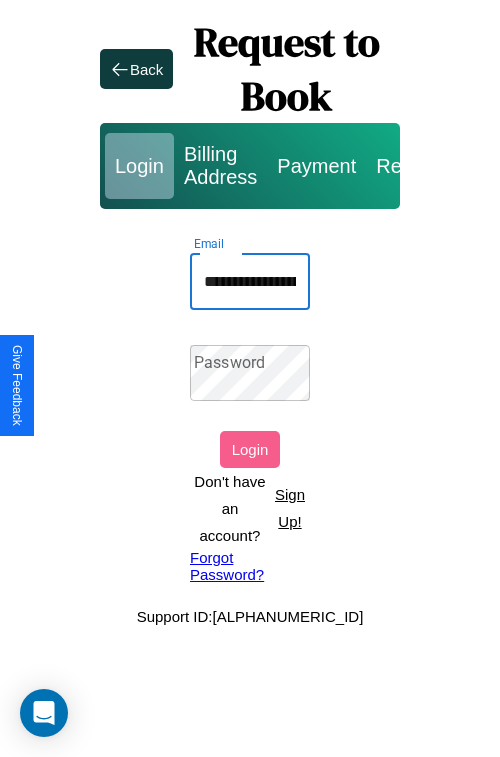scroll, scrollTop: 0, scrollLeft: 119, axis: horizontal 